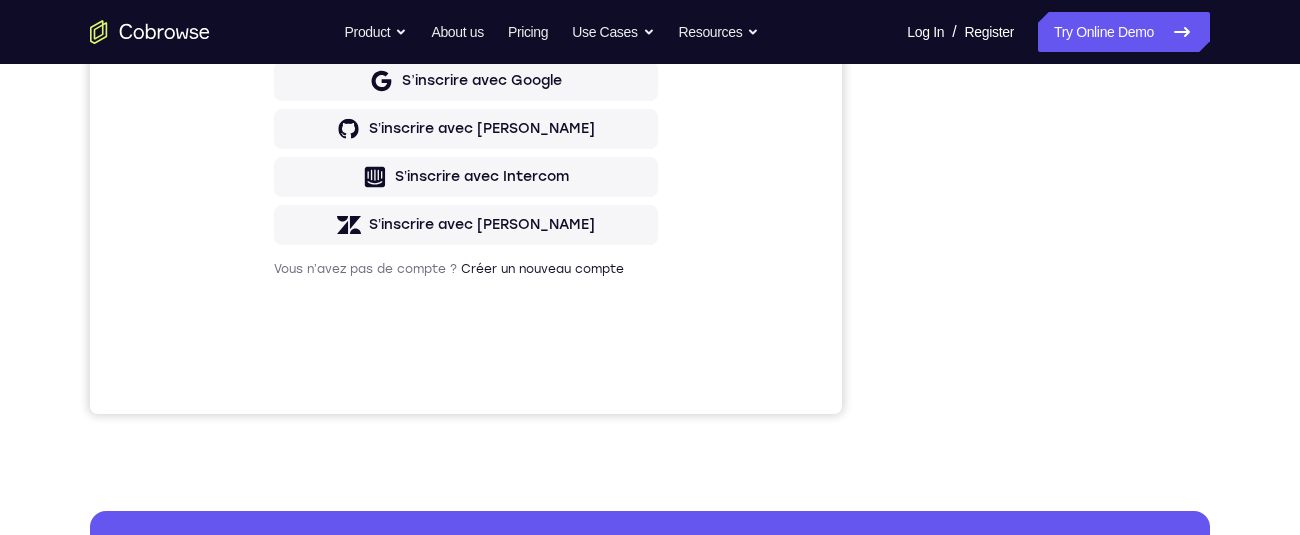 scroll, scrollTop: 0, scrollLeft: 0, axis: both 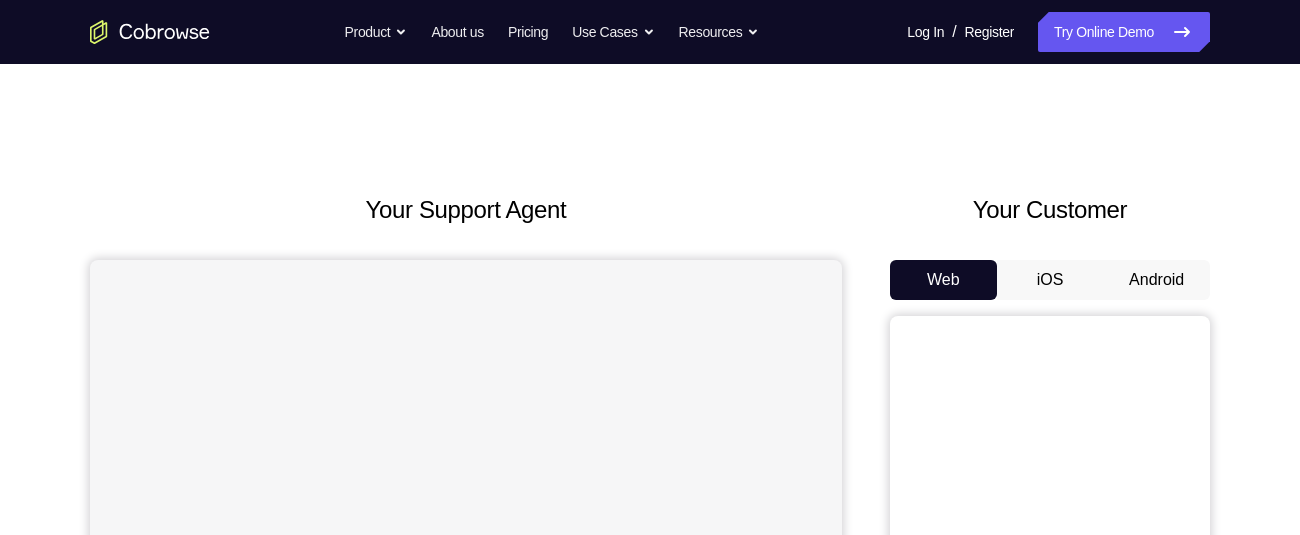 click on "Android" at bounding box center (1156, 280) 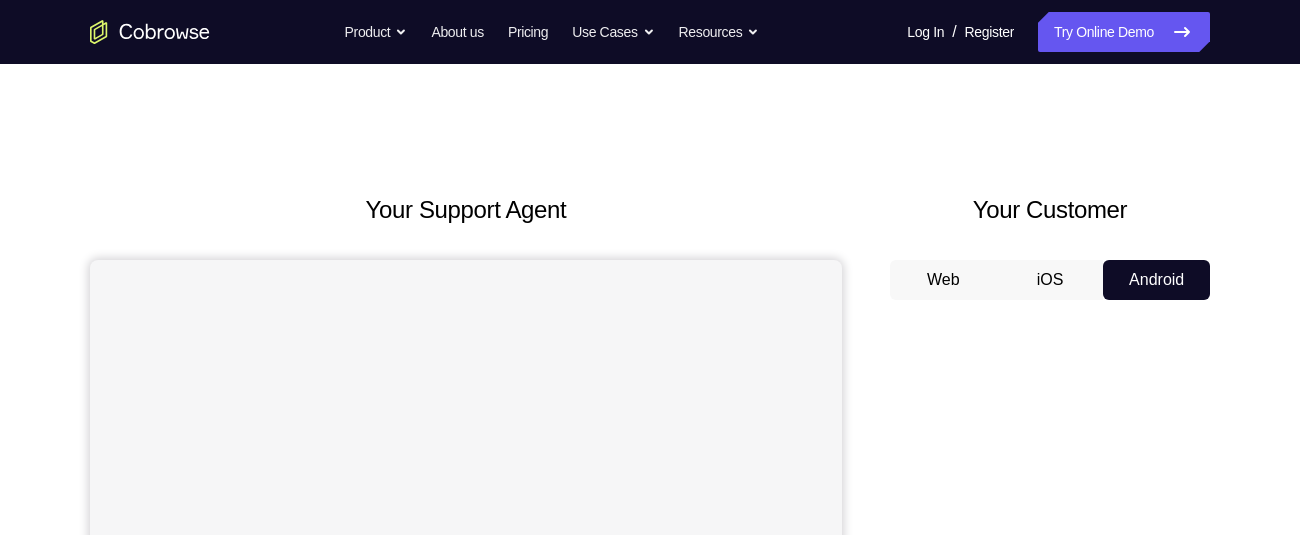 scroll, scrollTop: 219, scrollLeft: 0, axis: vertical 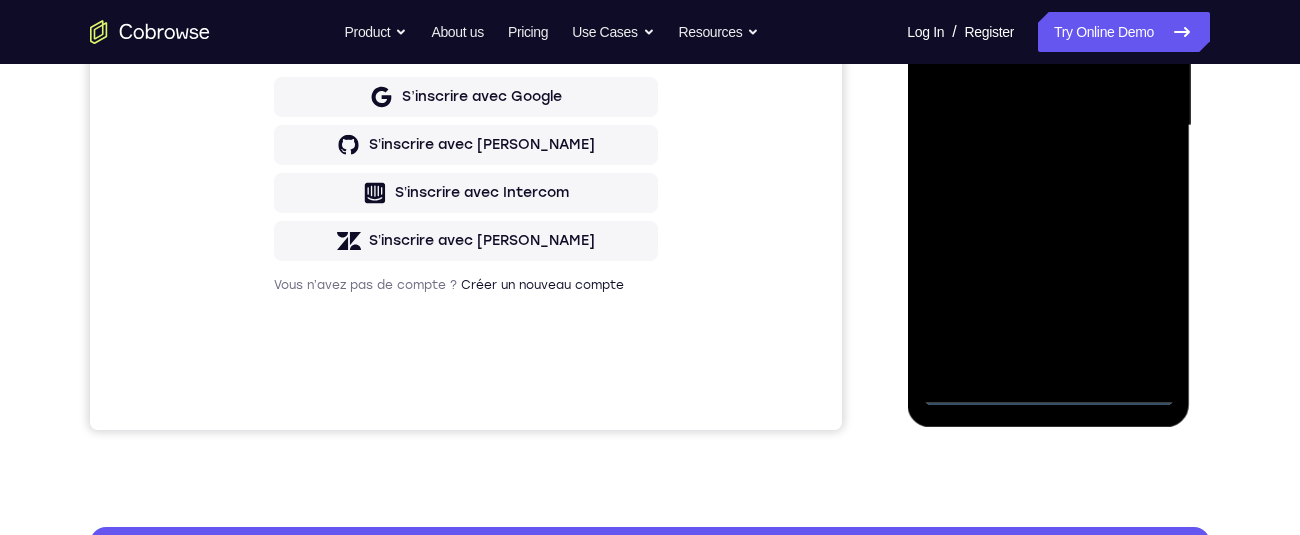 click at bounding box center [1048, 126] 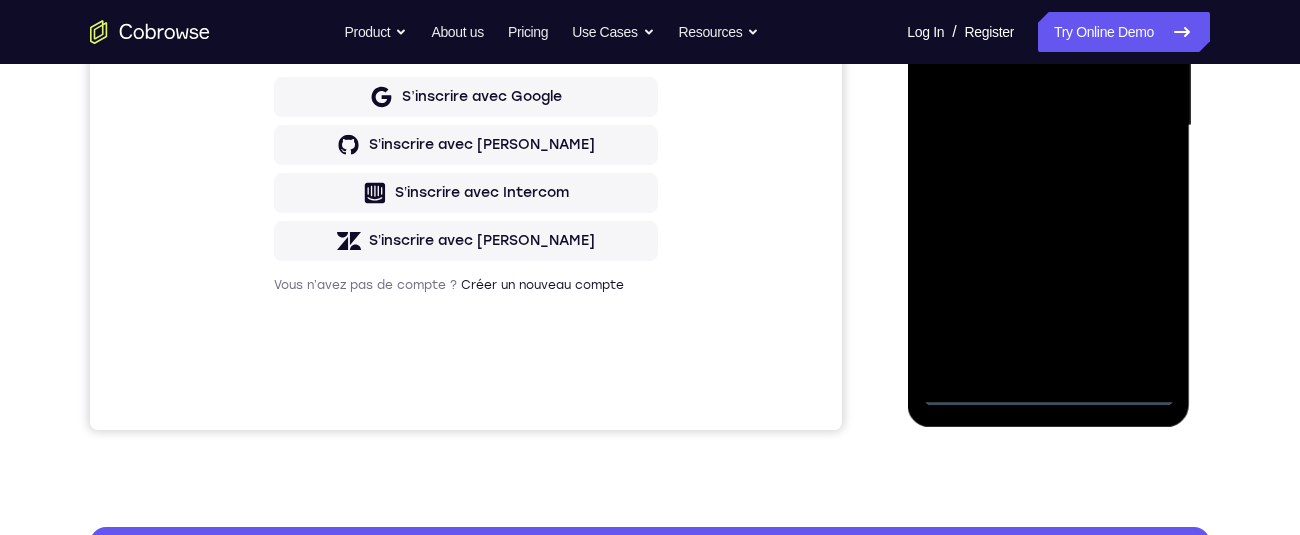click at bounding box center (1048, 126) 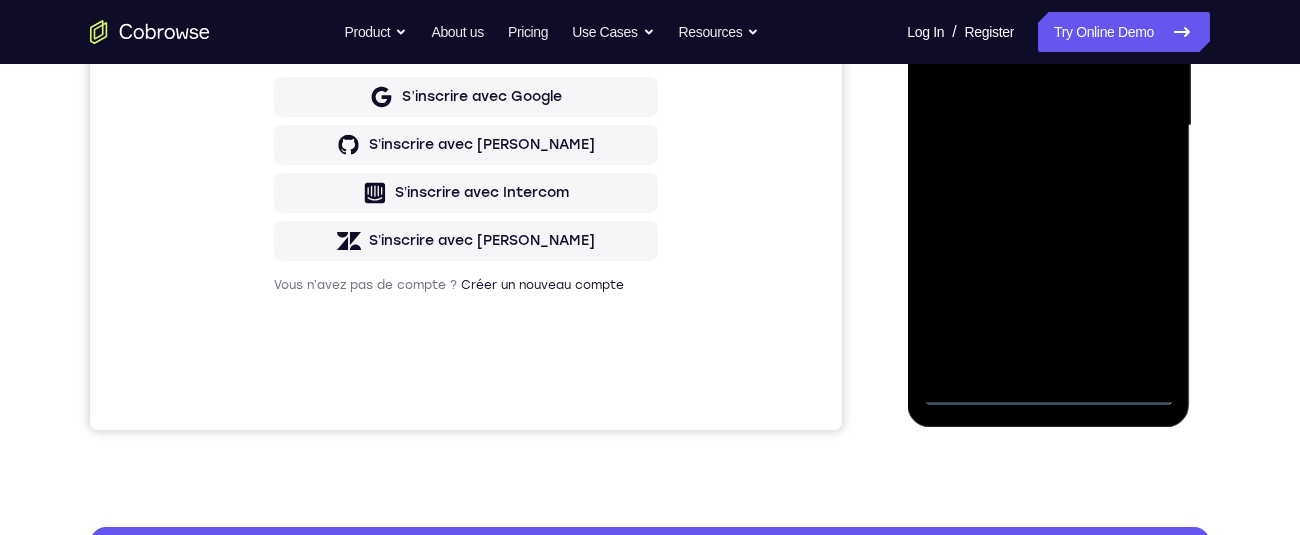 click at bounding box center [1048, 126] 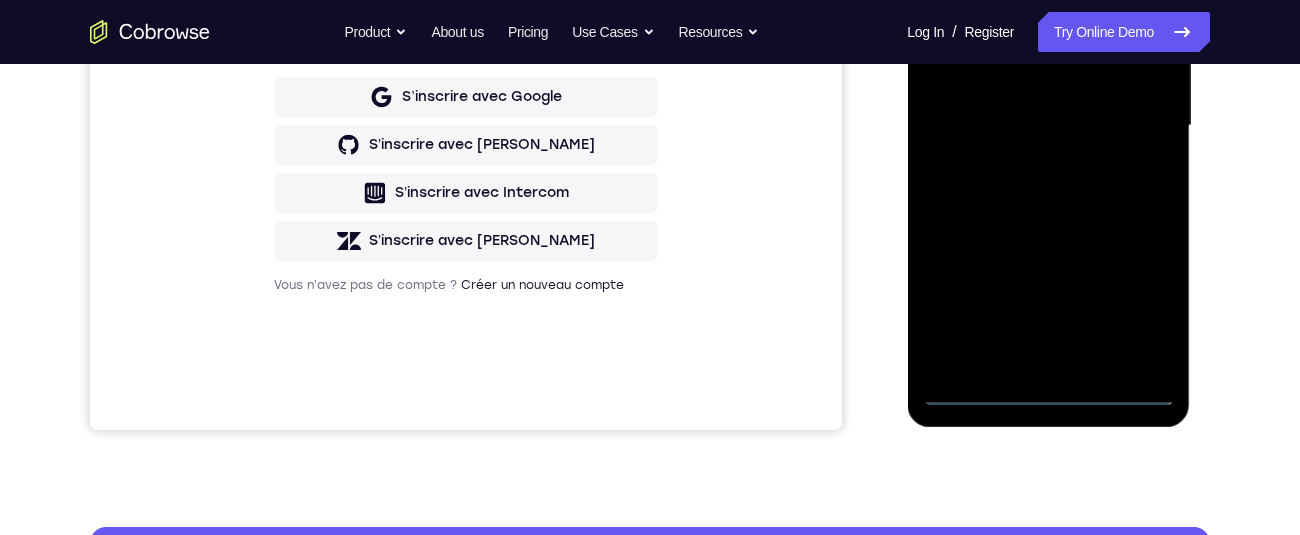scroll, scrollTop: 285, scrollLeft: 0, axis: vertical 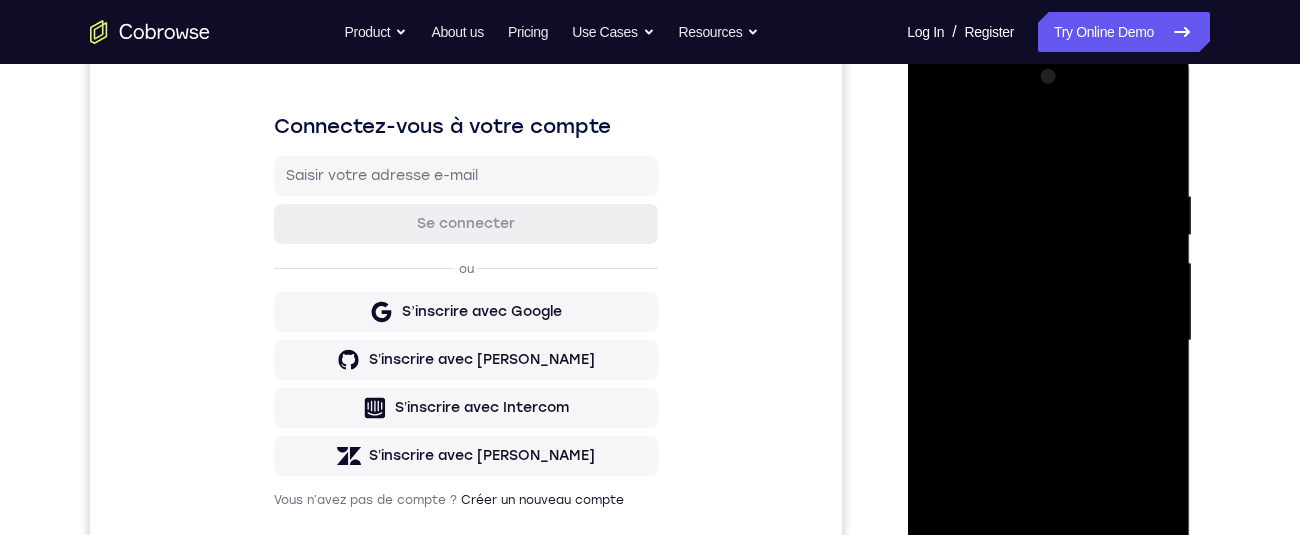 click at bounding box center (1048, 341) 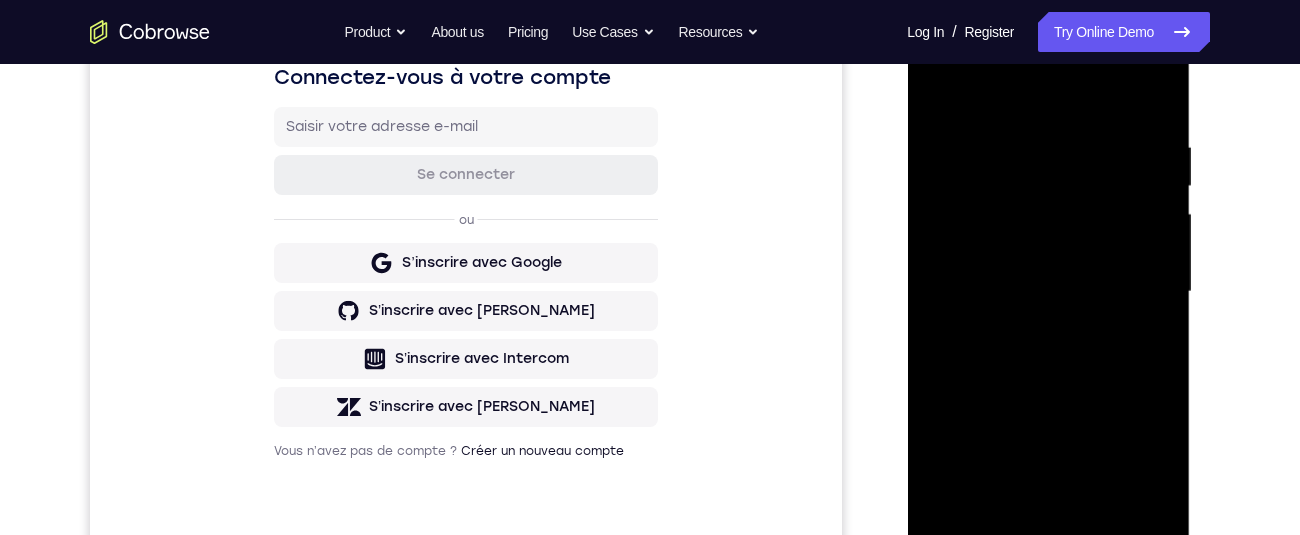 click at bounding box center [1048, 292] 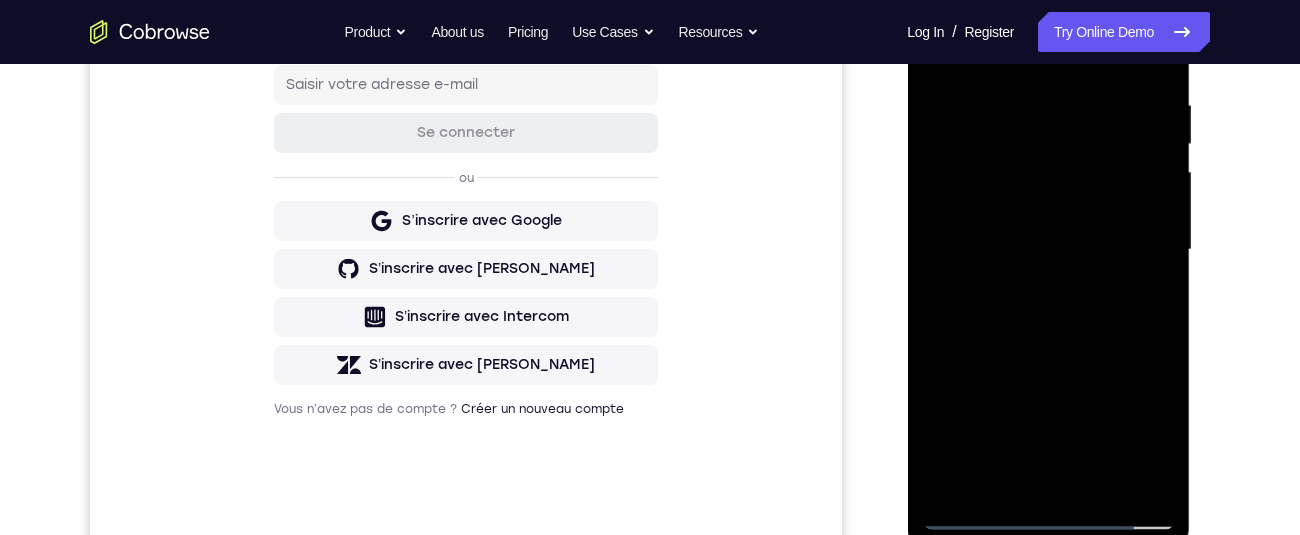 click at bounding box center (1048, 250) 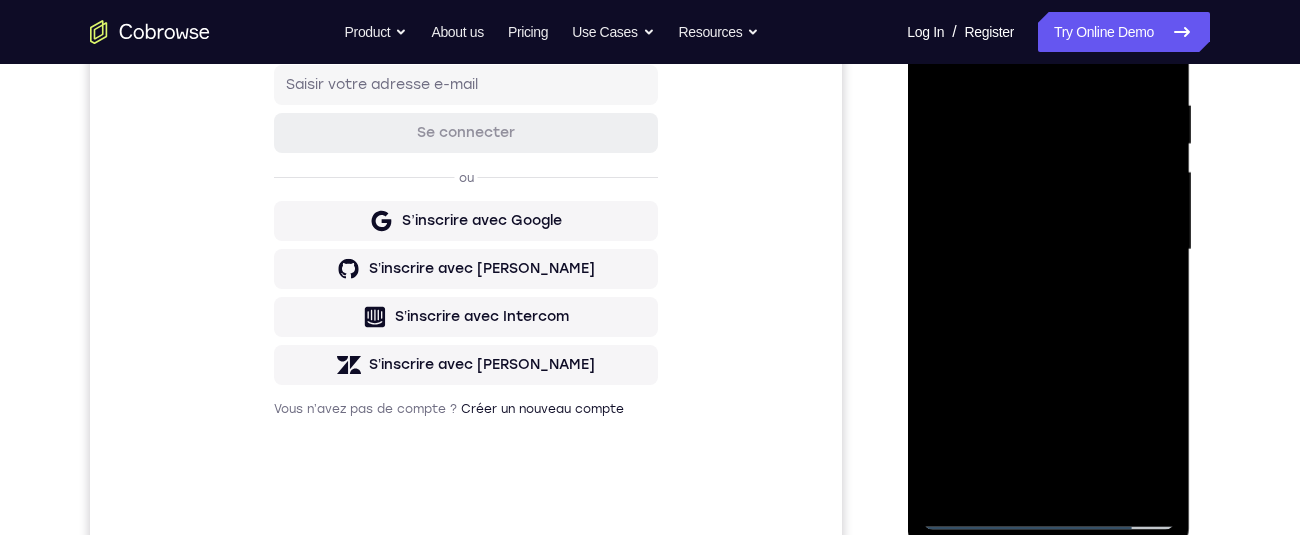 click at bounding box center (1048, 250) 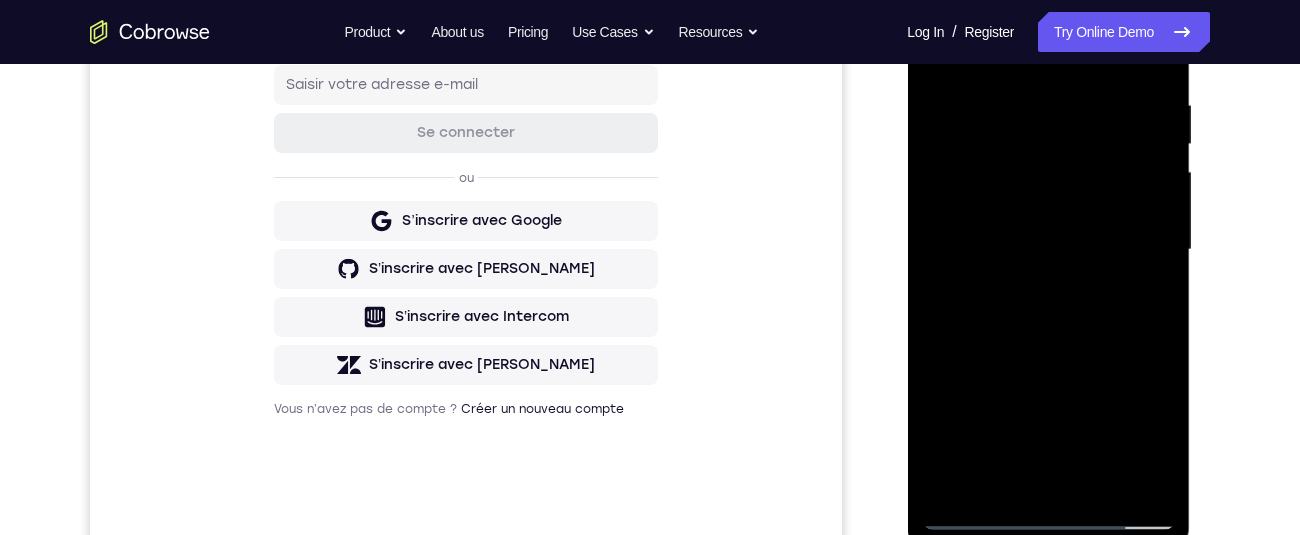 click at bounding box center [1048, 250] 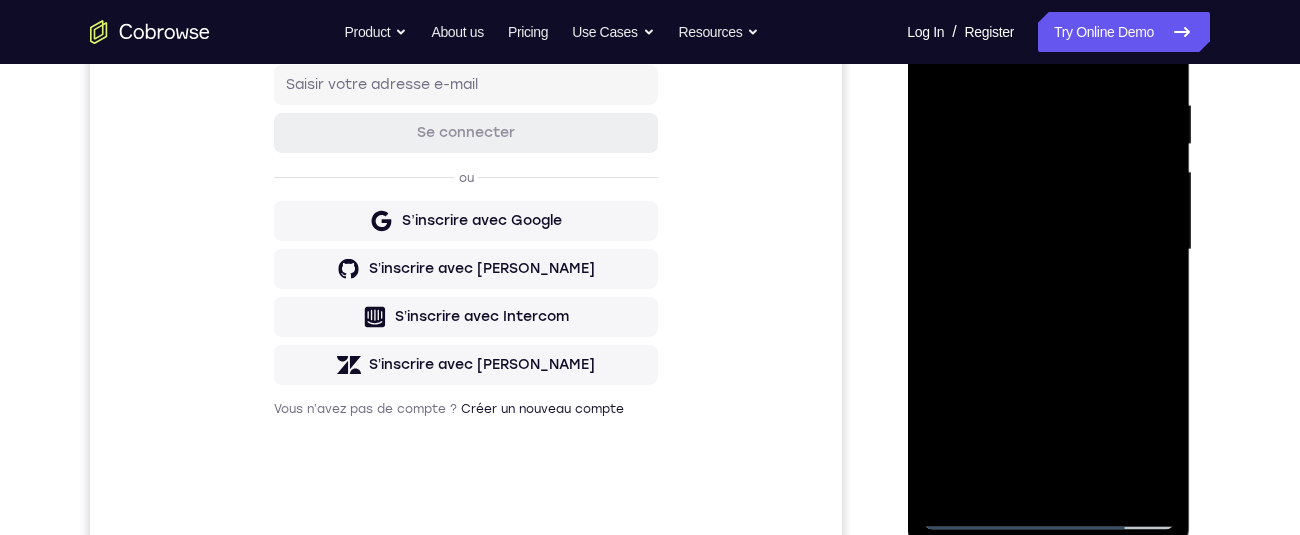 scroll, scrollTop: 347, scrollLeft: 0, axis: vertical 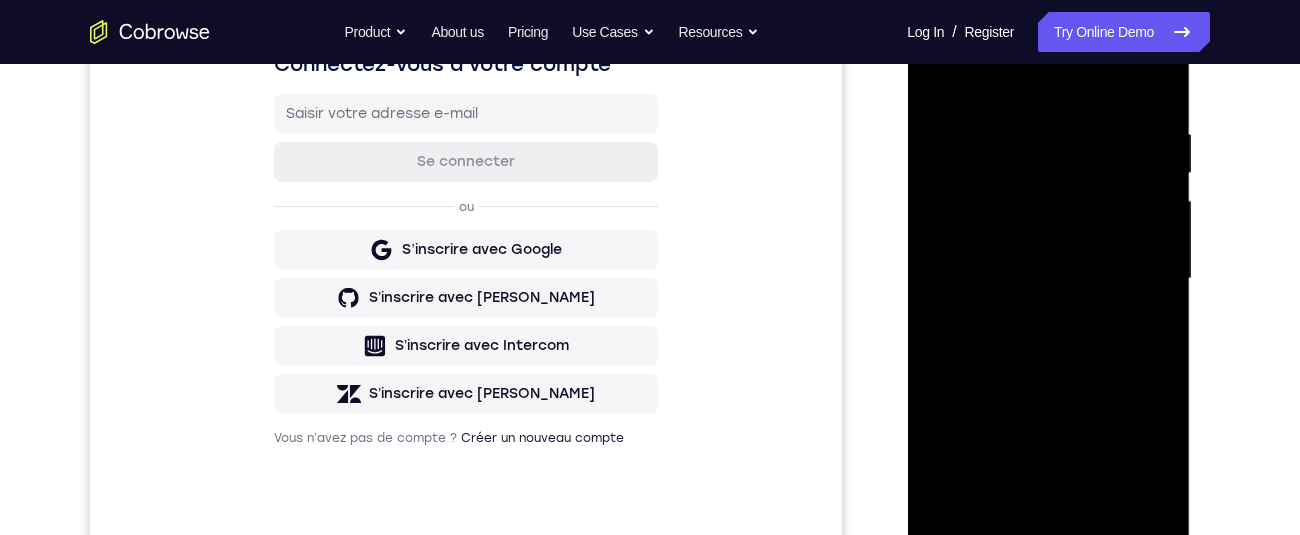 click at bounding box center [1048, 279] 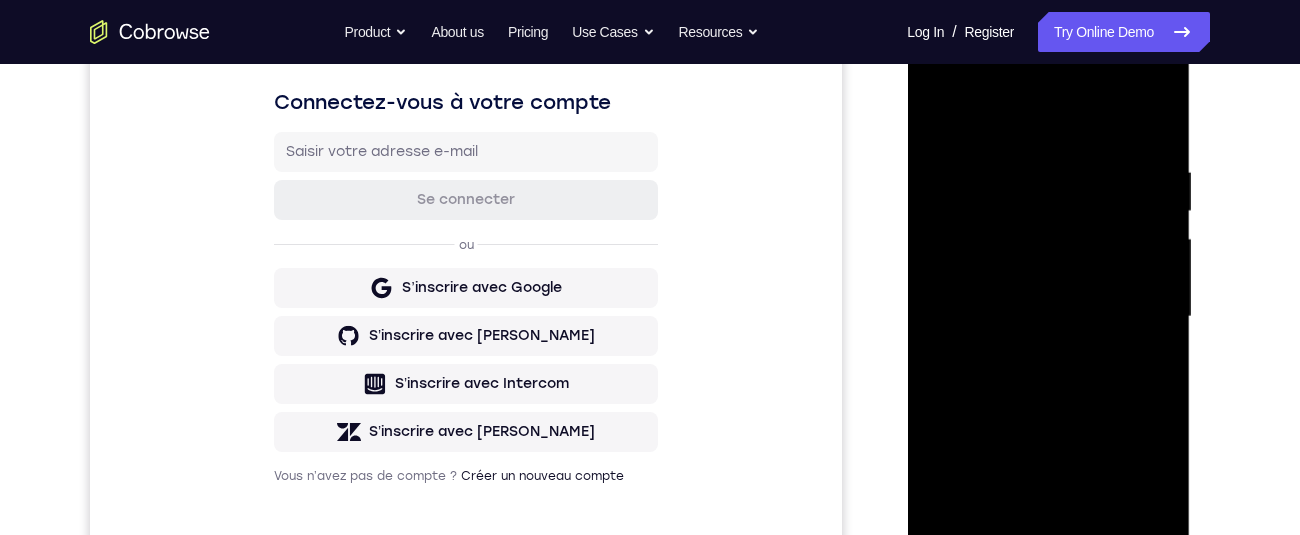 scroll, scrollTop: 305, scrollLeft: 0, axis: vertical 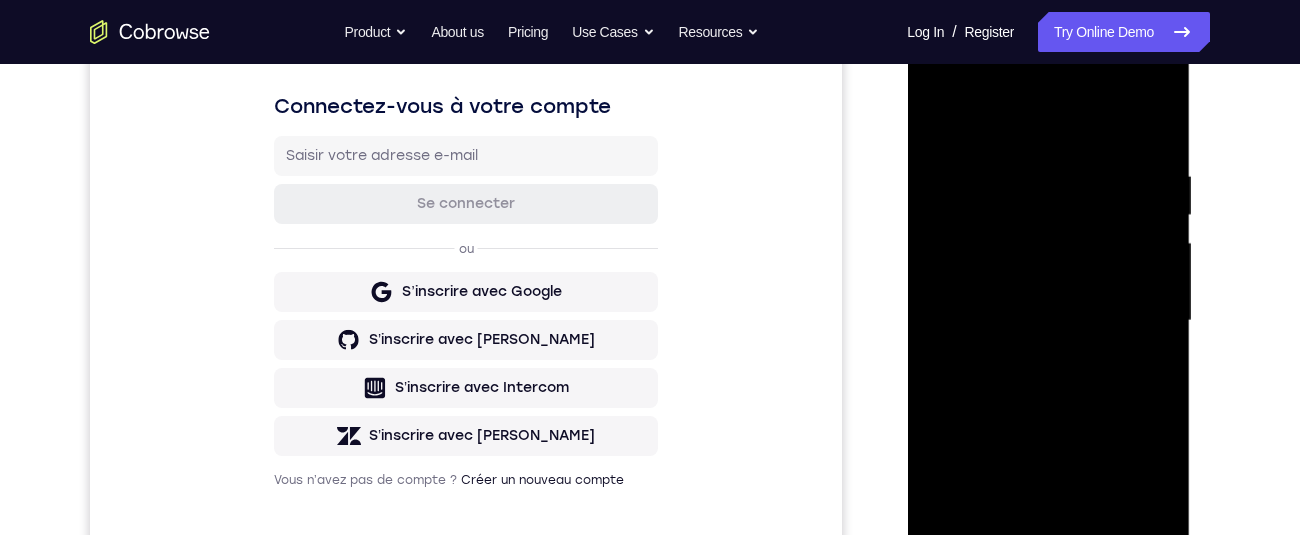 click at bounding box center [1048, 321] 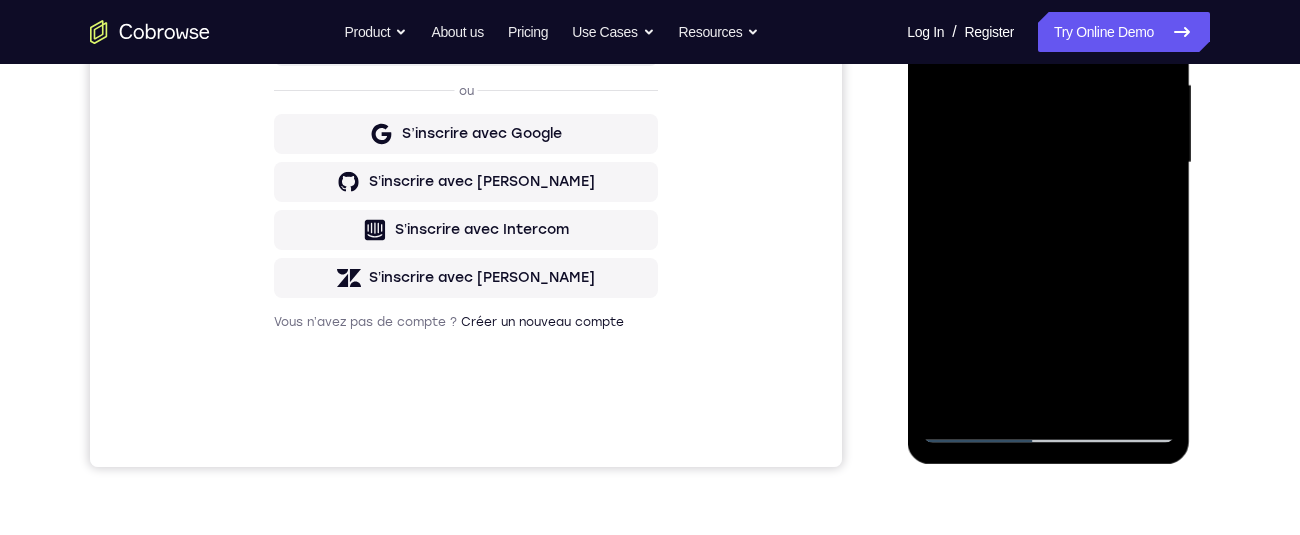 scroll, scrollTop: 465, scrollLeft: 0, axis: vertical 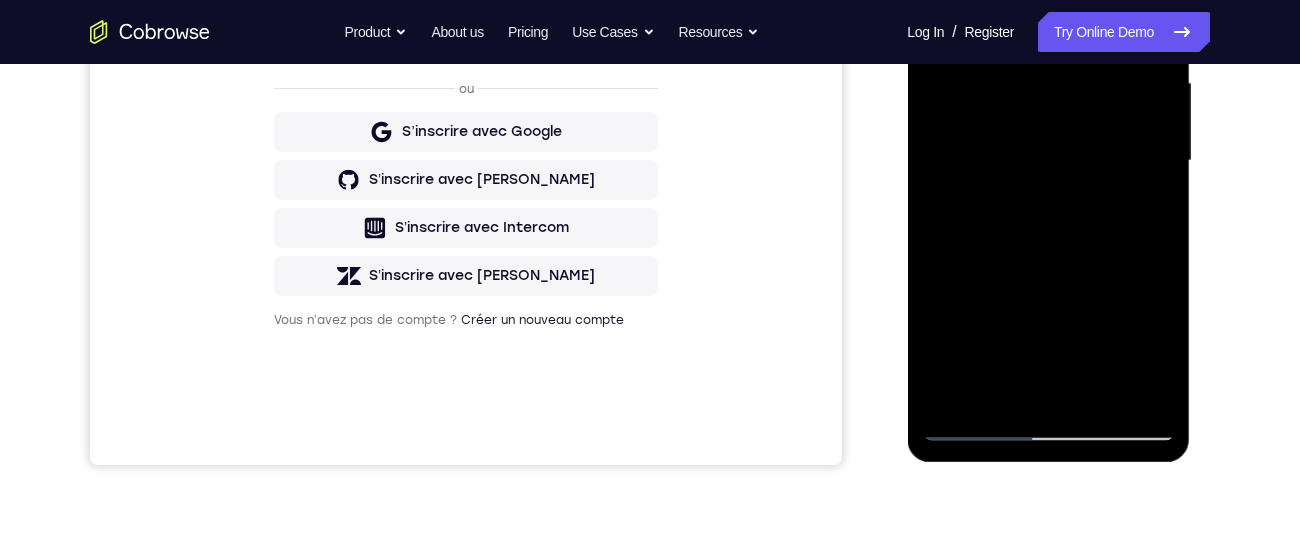 click at bounding box center [1048, 161] 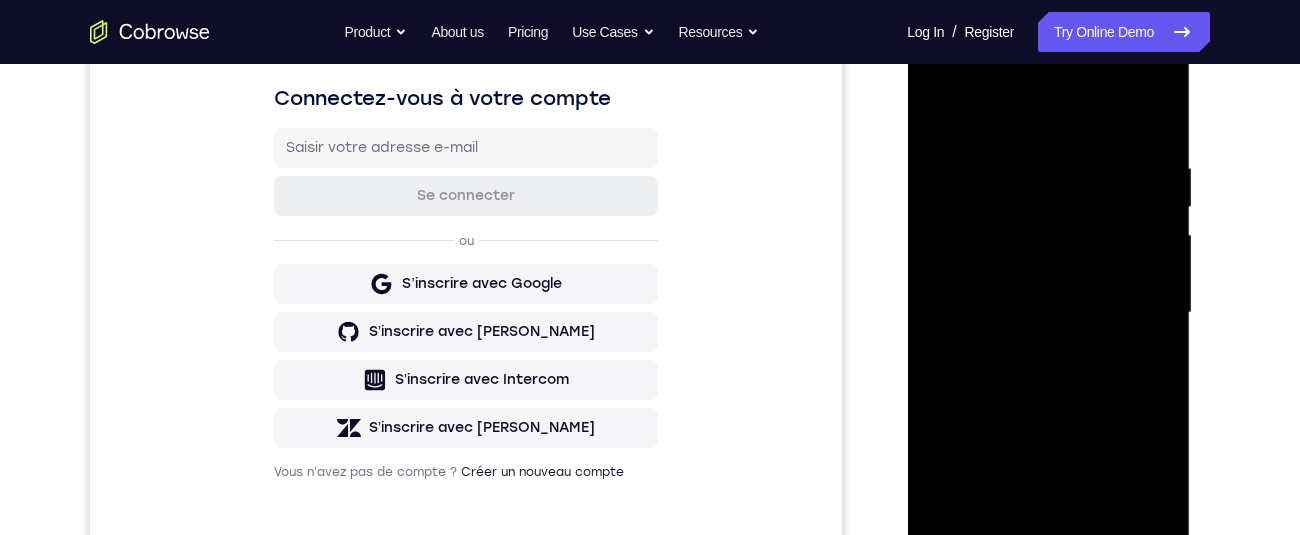 scroll, scrollTop: 239, scrollLeft: 0, axis: vertical 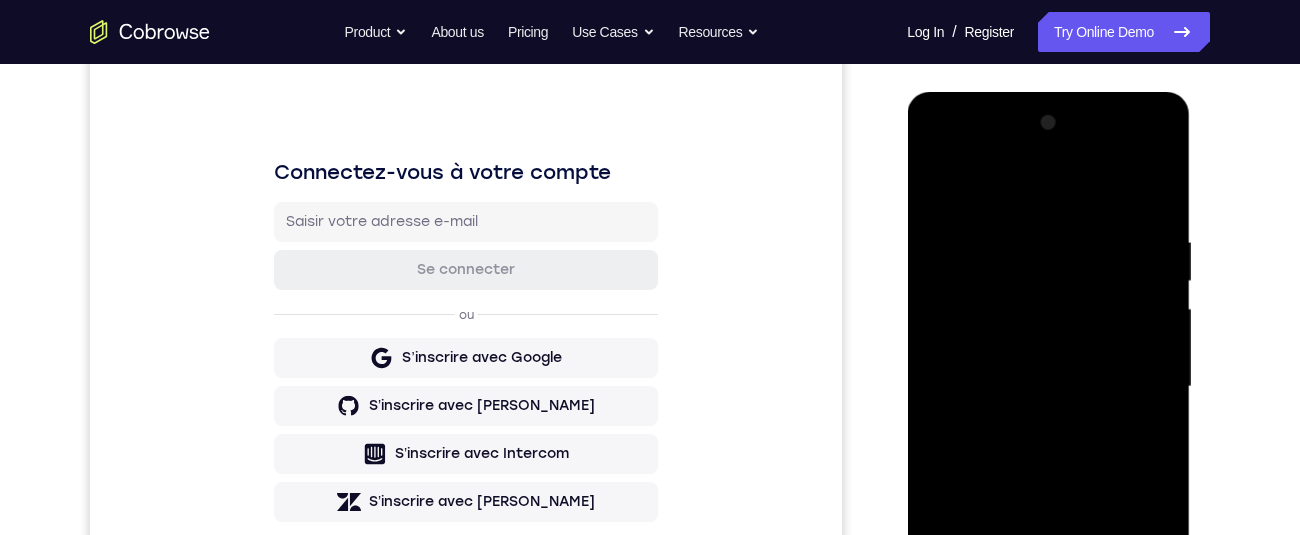 click at bounding box center [1048, 387] 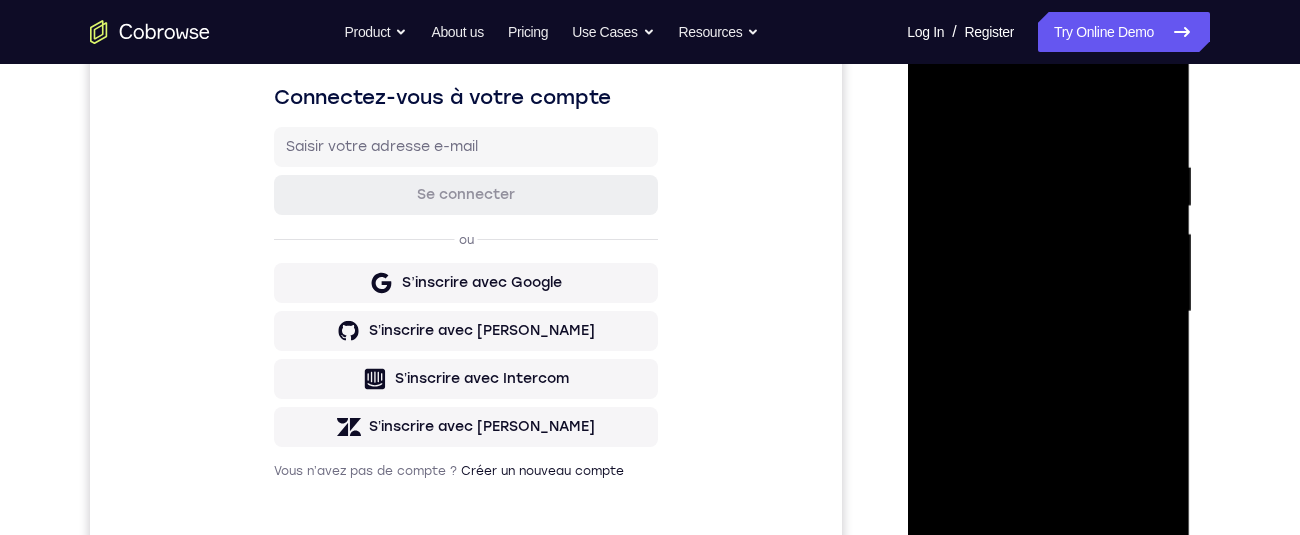 scroll, scrollTop: 313, scrollLeft: 0, axis: vertical 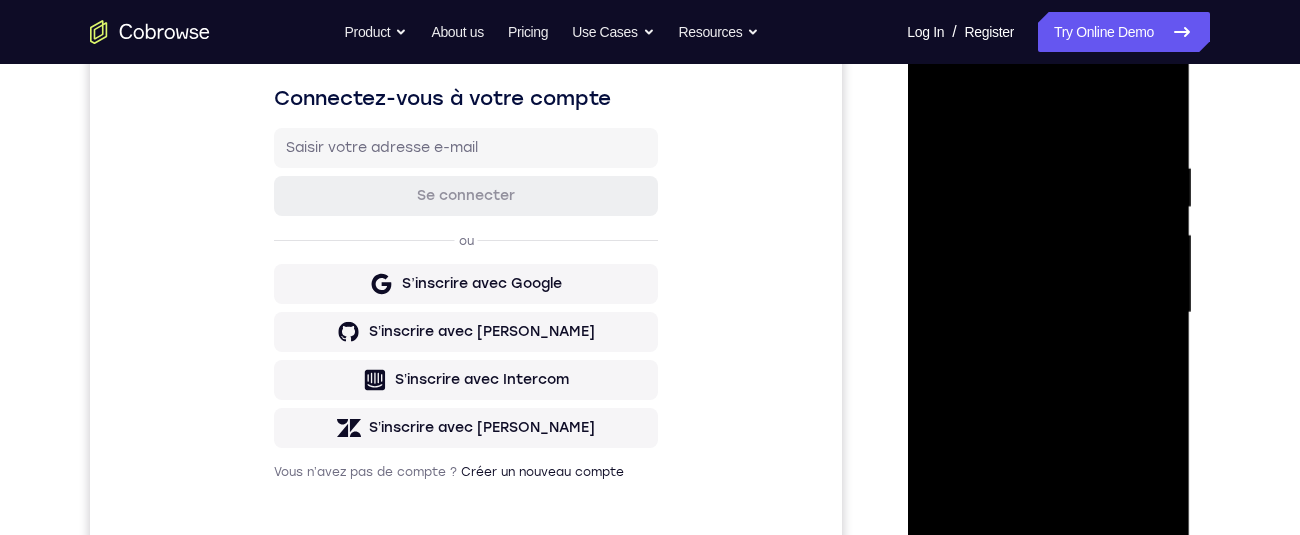 click at bounding box center (1048, 313) 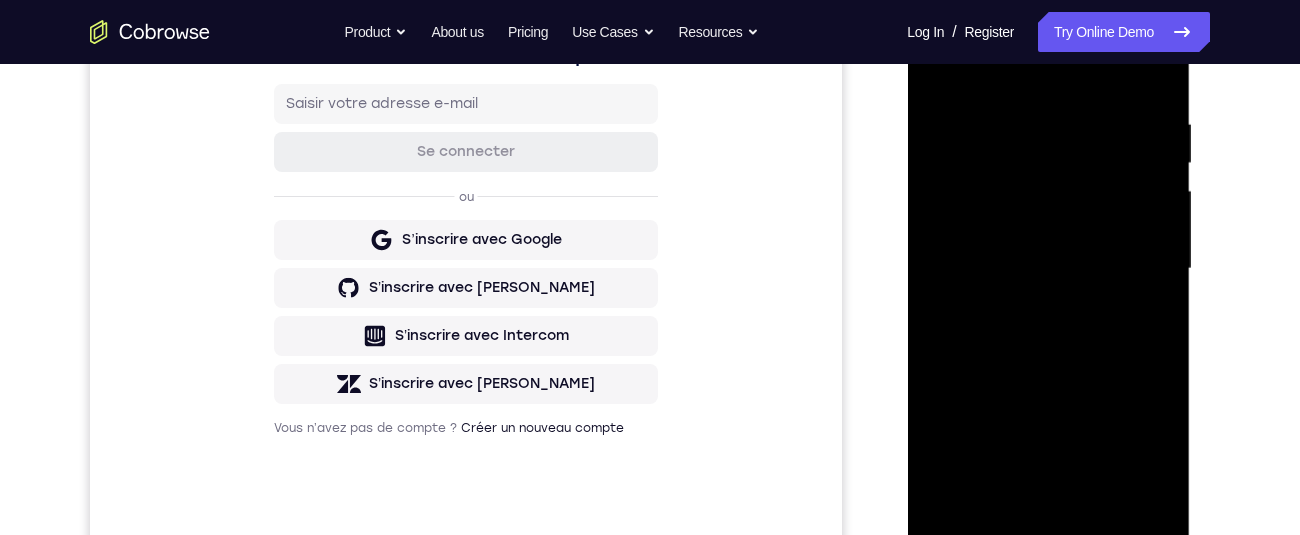 click at bounding box center (1048, 269) 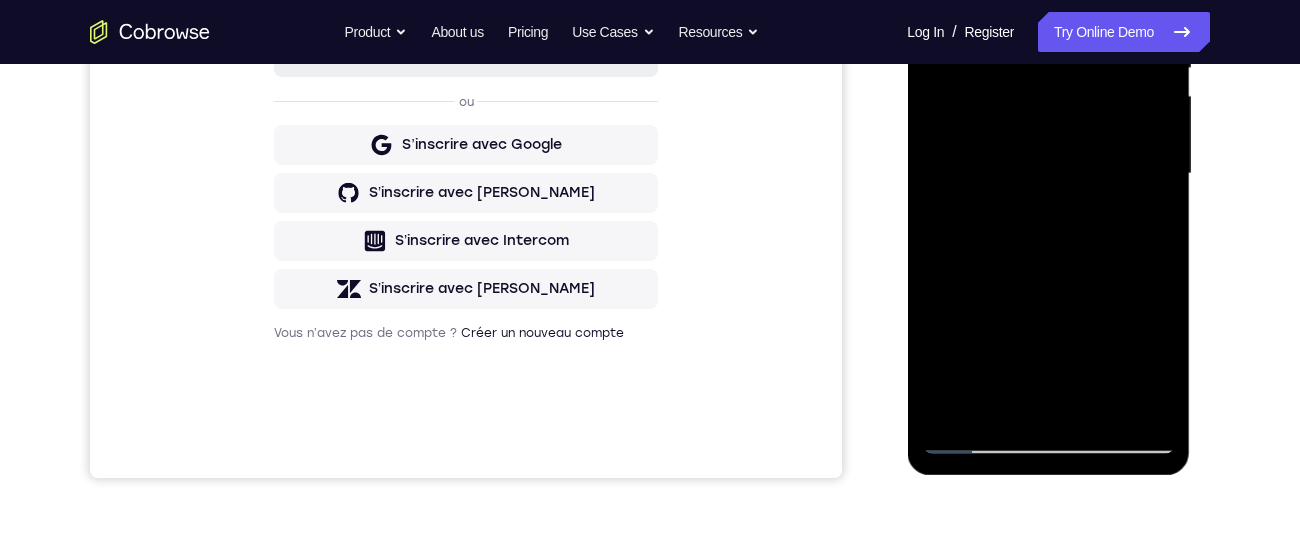 click at bounding box center [1048, 174] 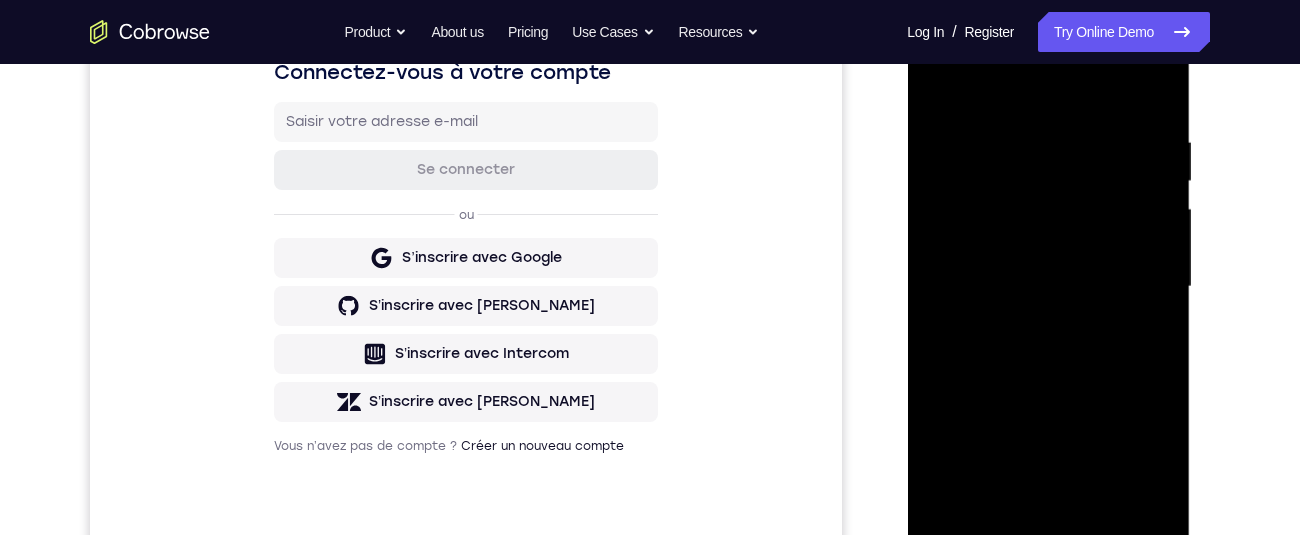 scroll, scrollTop: 335, scrollLeft: 0, axis: vertical 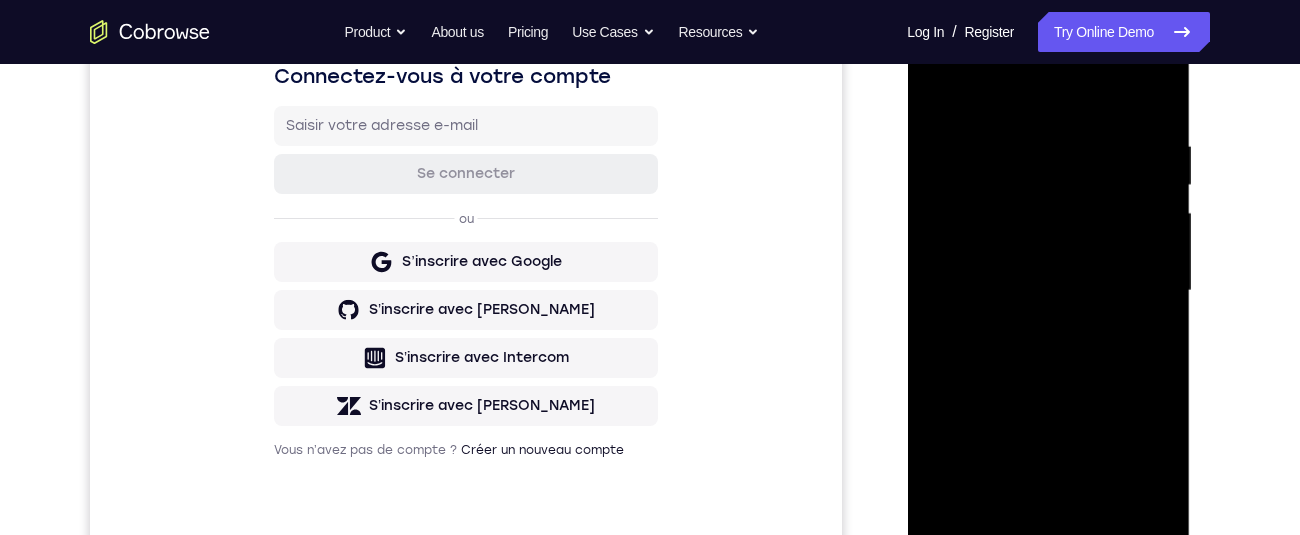 click at bounding box center (1048, 291) 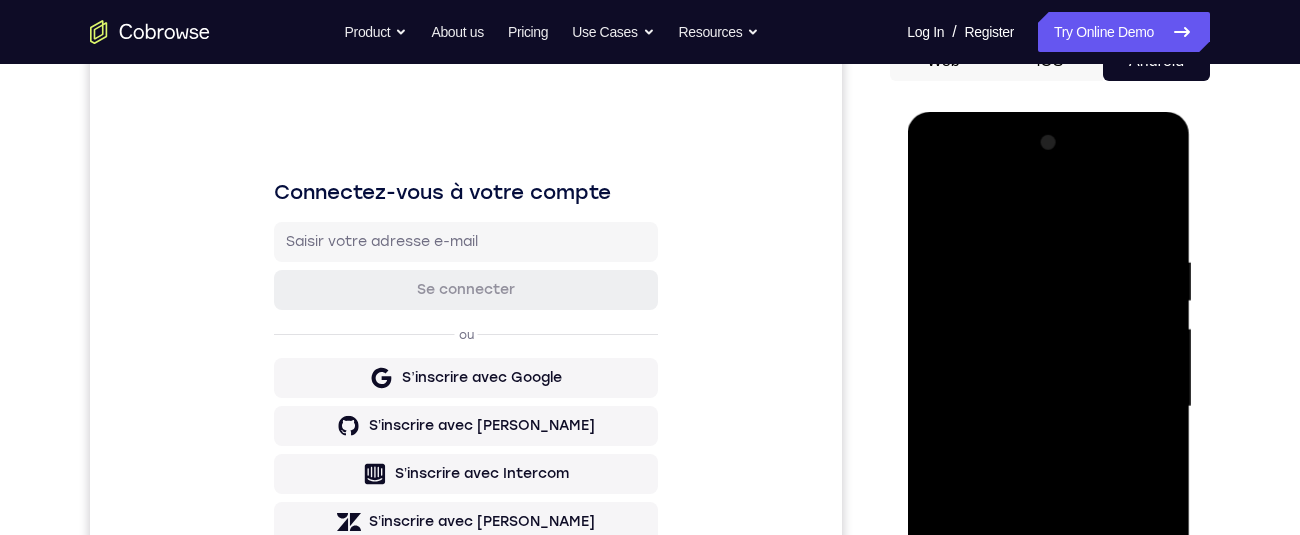 scroll, scrollTop: 208, scrollLeft: 0, axis: vertical 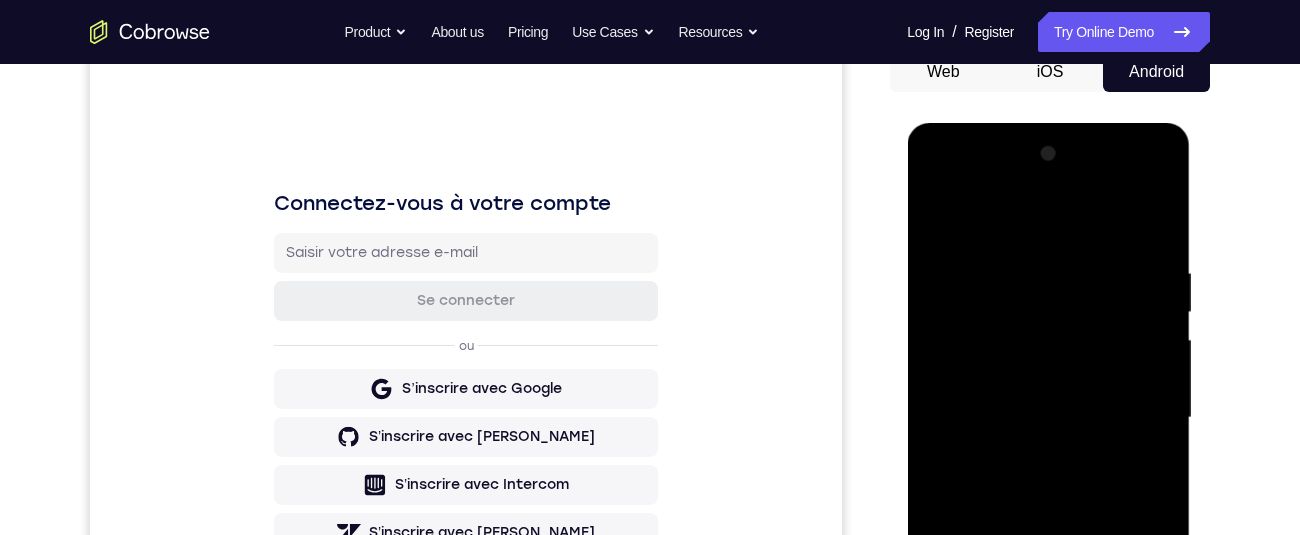 click at bounding box center [1048, 418] 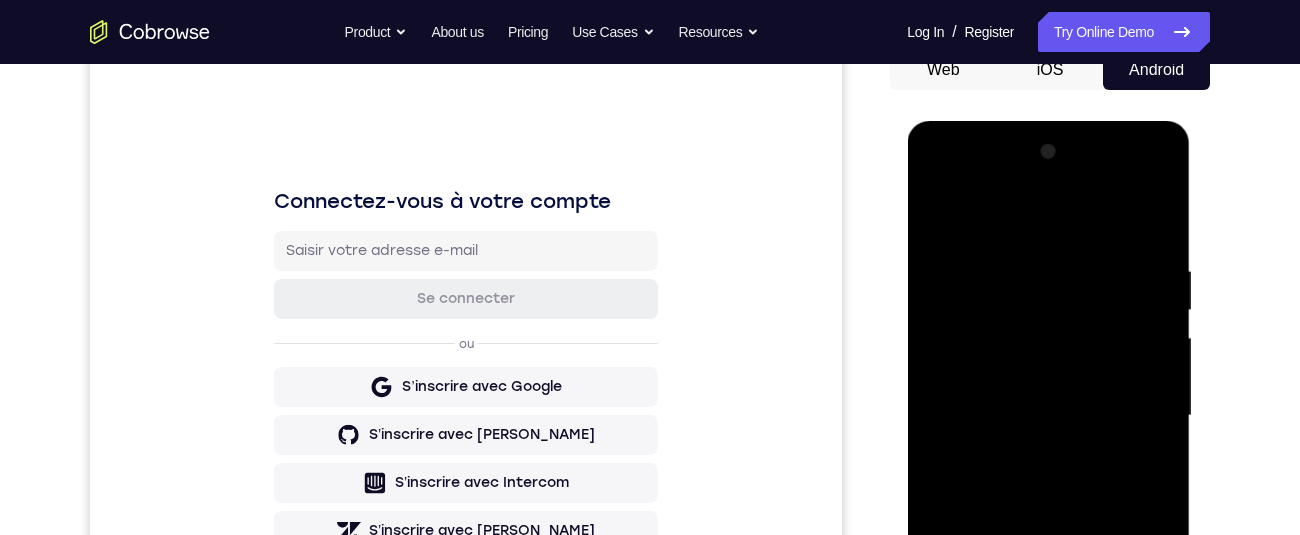 scroll, scrollTop: 326, scrollLeft: 0, axis: vertical 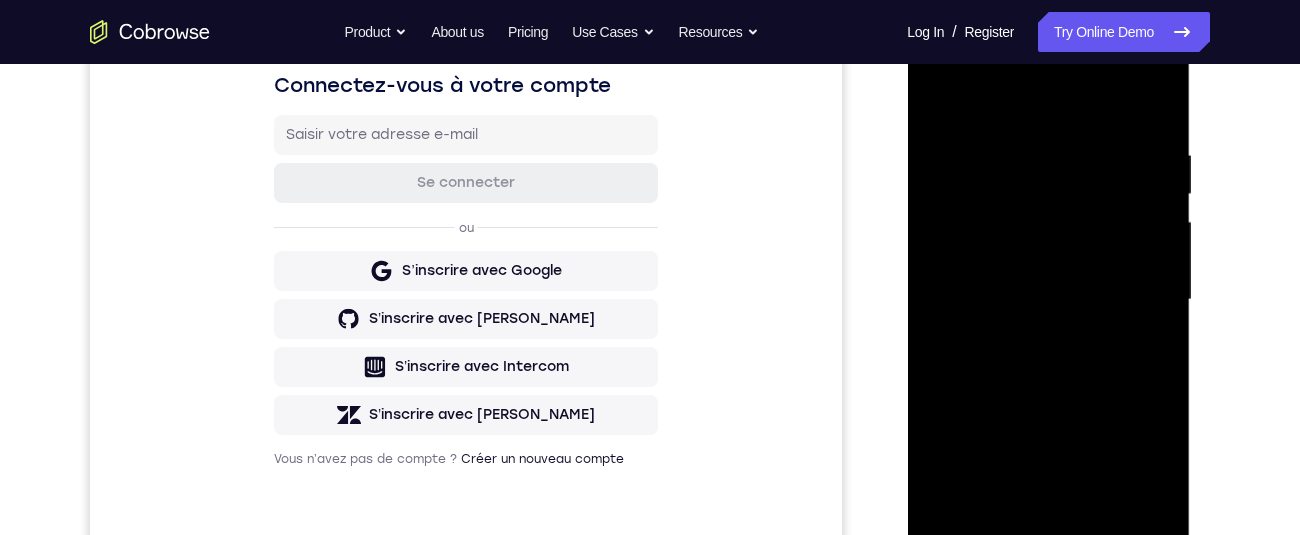 click at bounding box center (1048, 300) 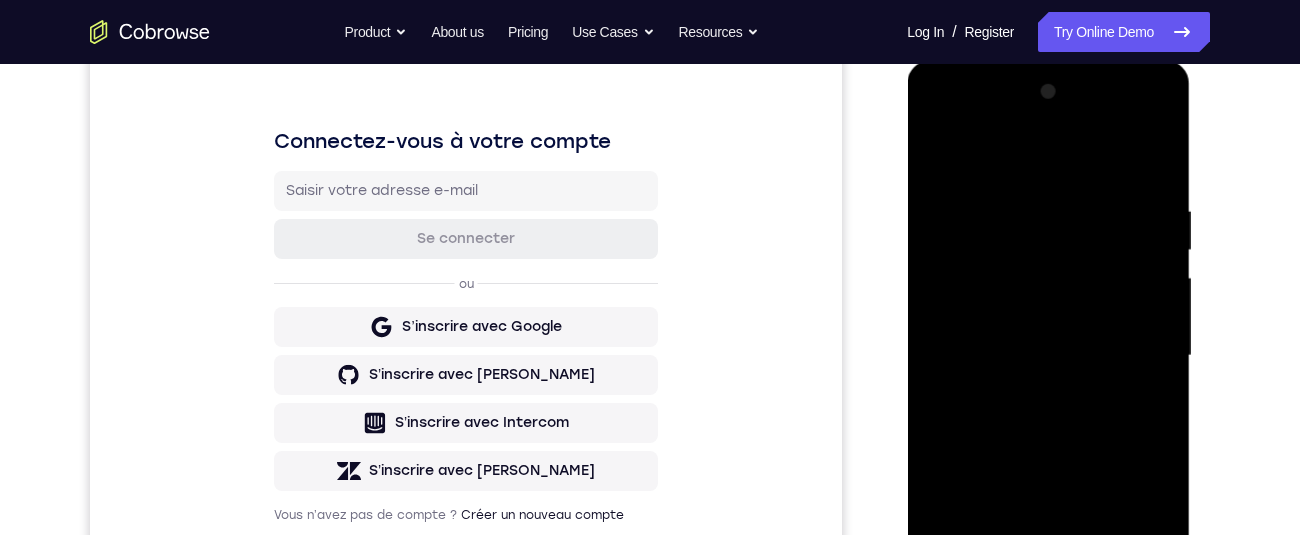 click at bounding box center [1048, 356] 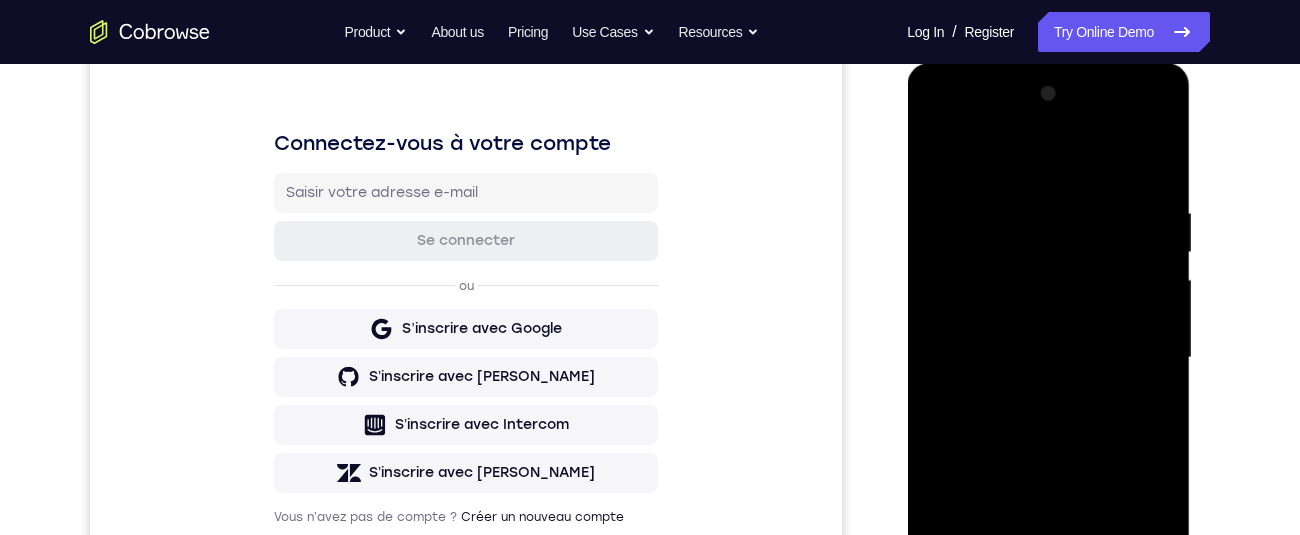 click at bounding box center (1048, 358) 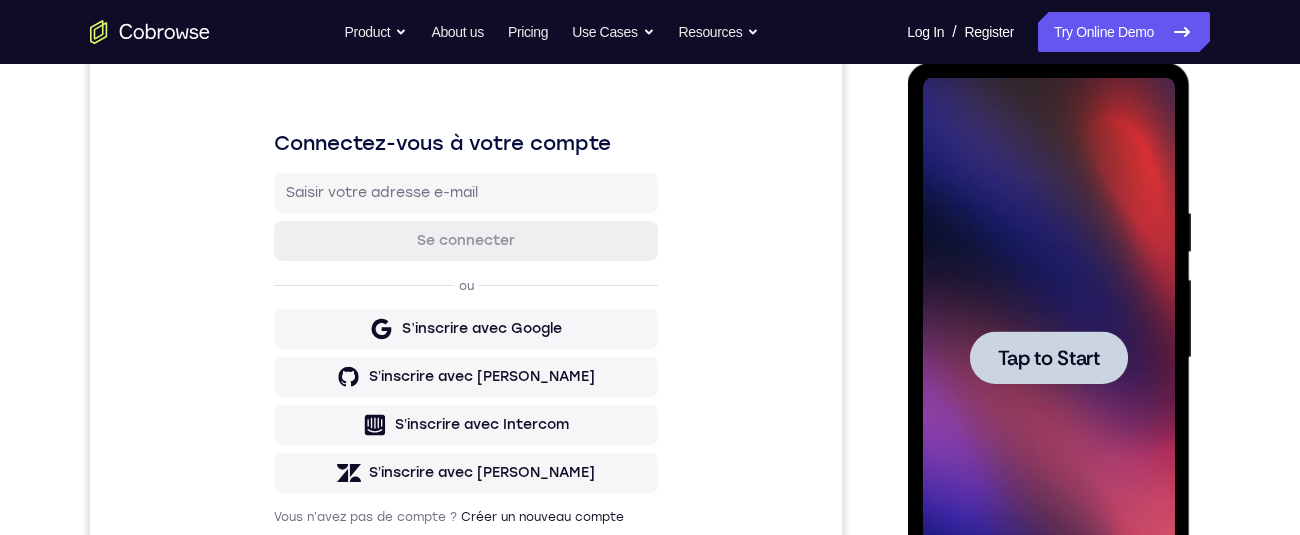 click 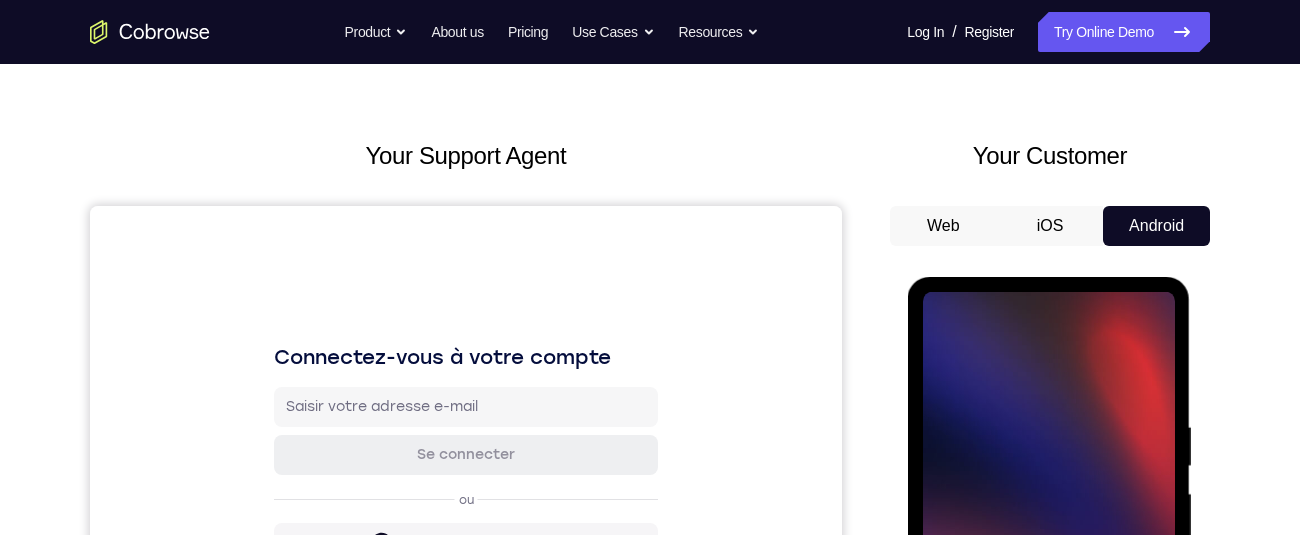 scroll, scrollTop: 55, scrollLeft: 0, axis: vertical 